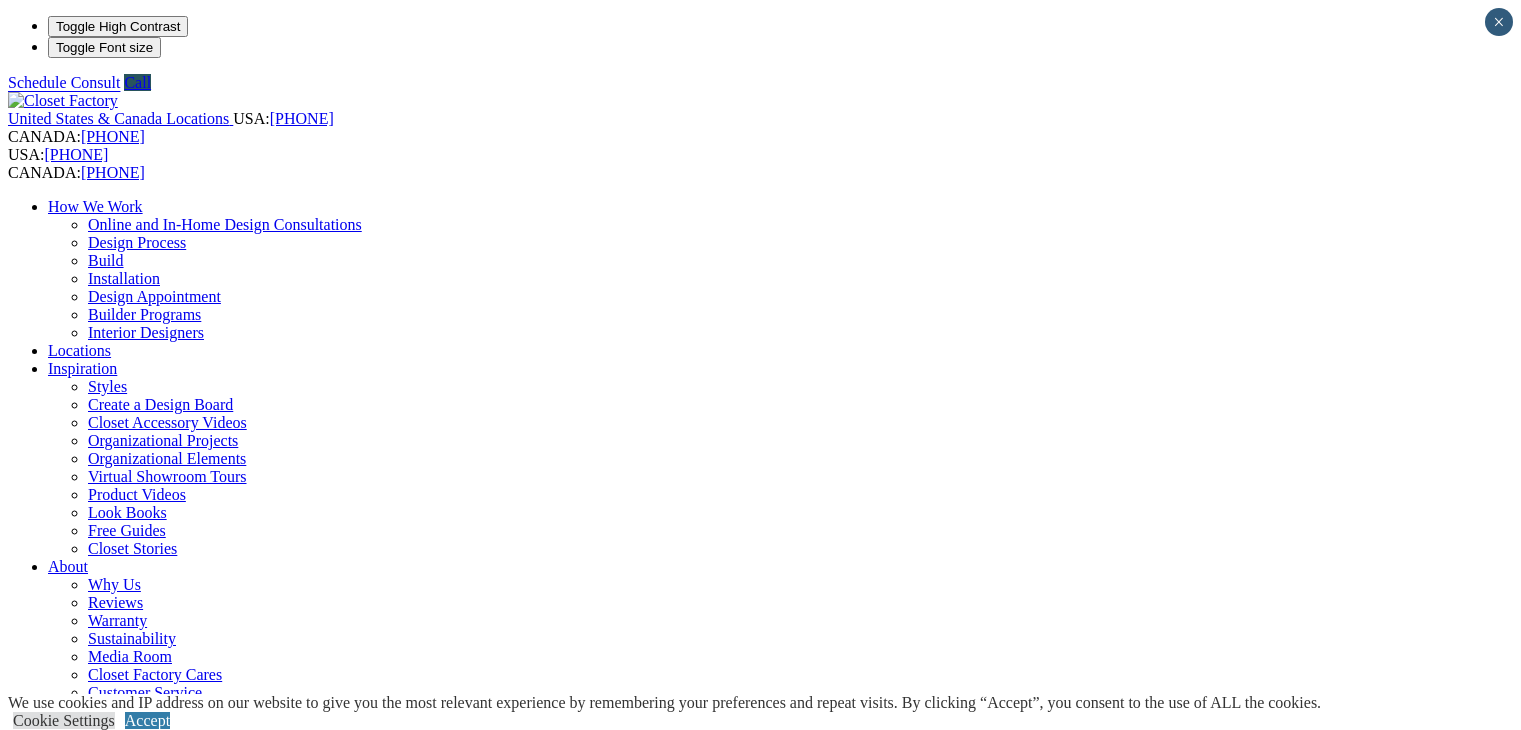 scroll, scrollTop: 0, scrollLeft: 0, axis: both 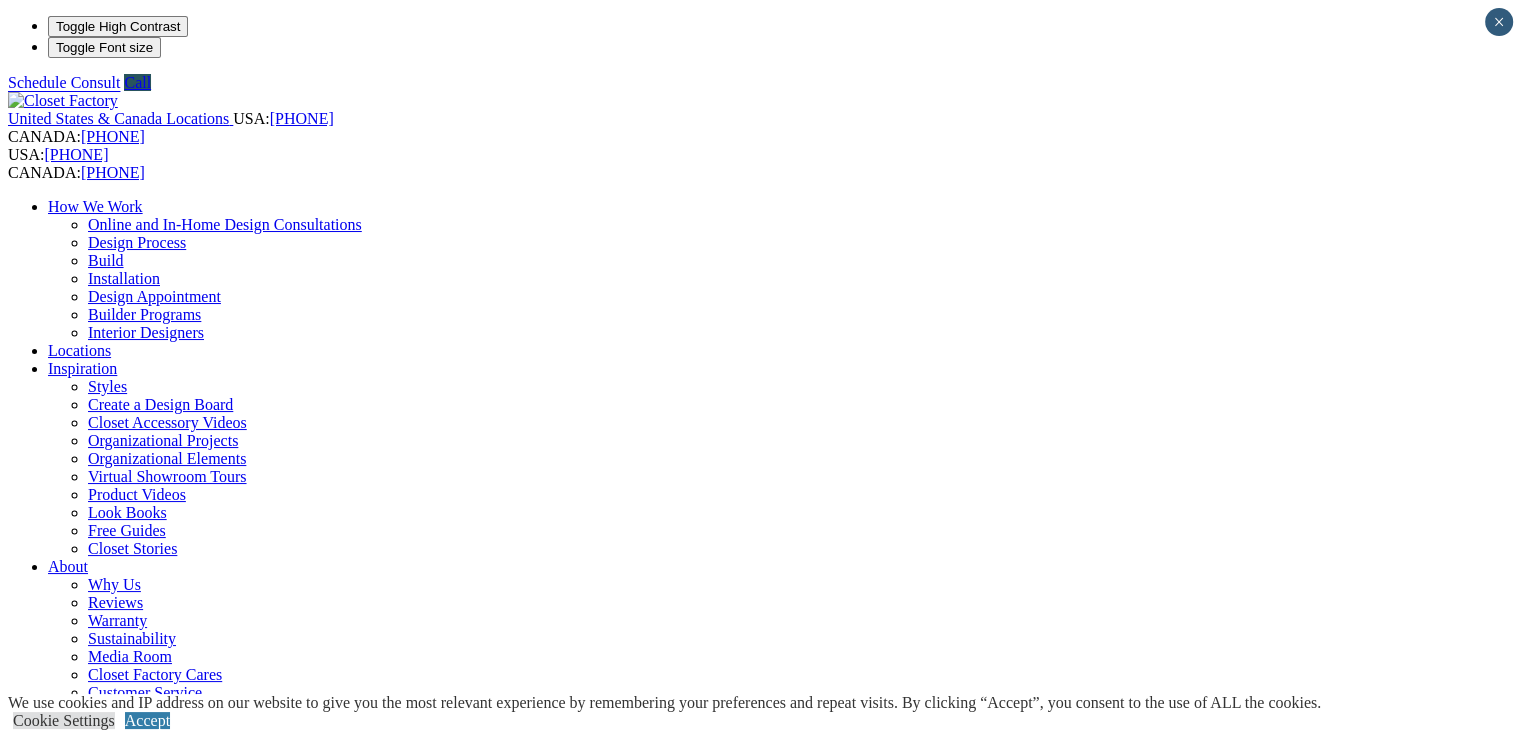 click on "First Name" at bounding box center [95, 1433] 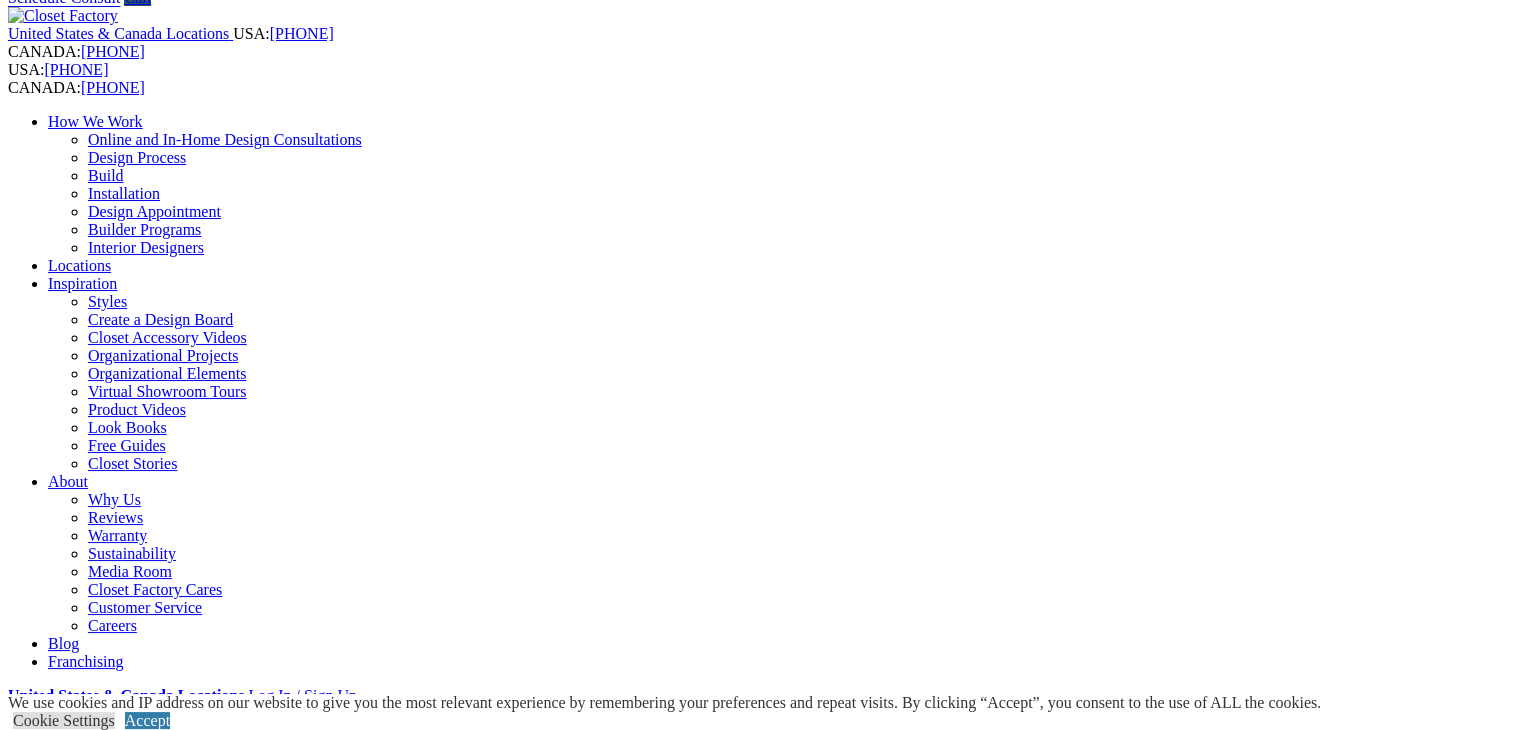 click on "**********" at bounding box center [46, 1834] 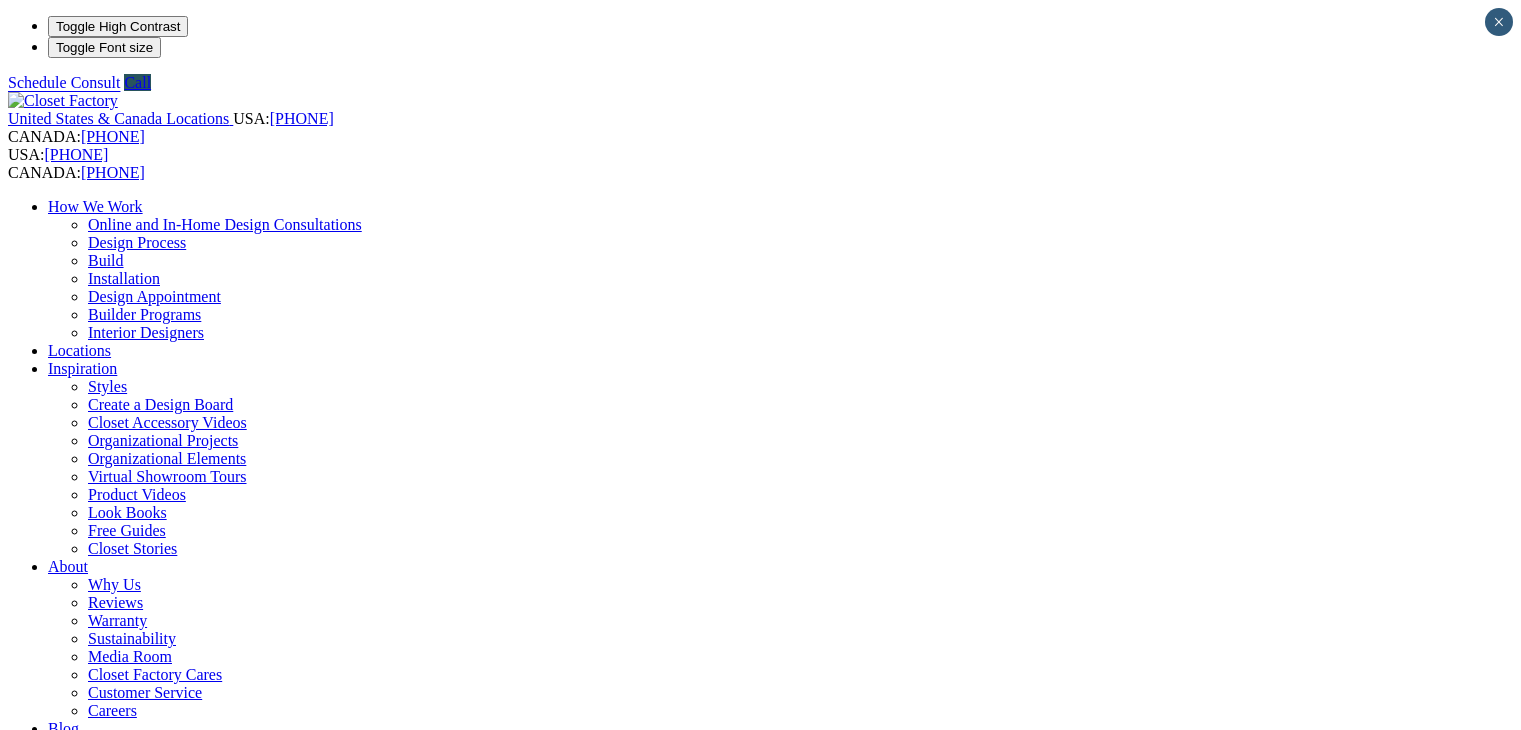 scroll, scrollTop: 0, scrollLeft: 0, axis: both 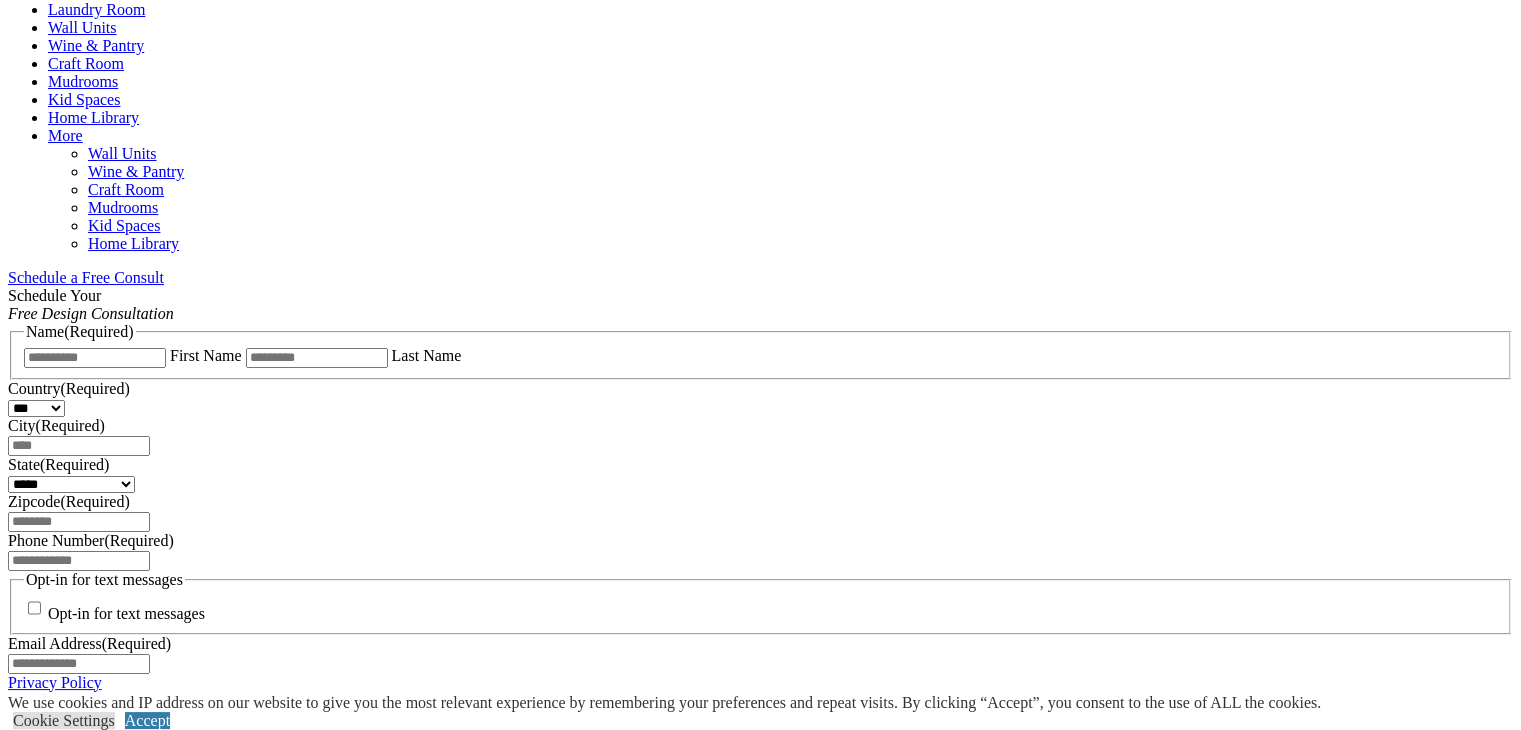 click on "Schedule a Consult" at bounding box center (70, 1381) 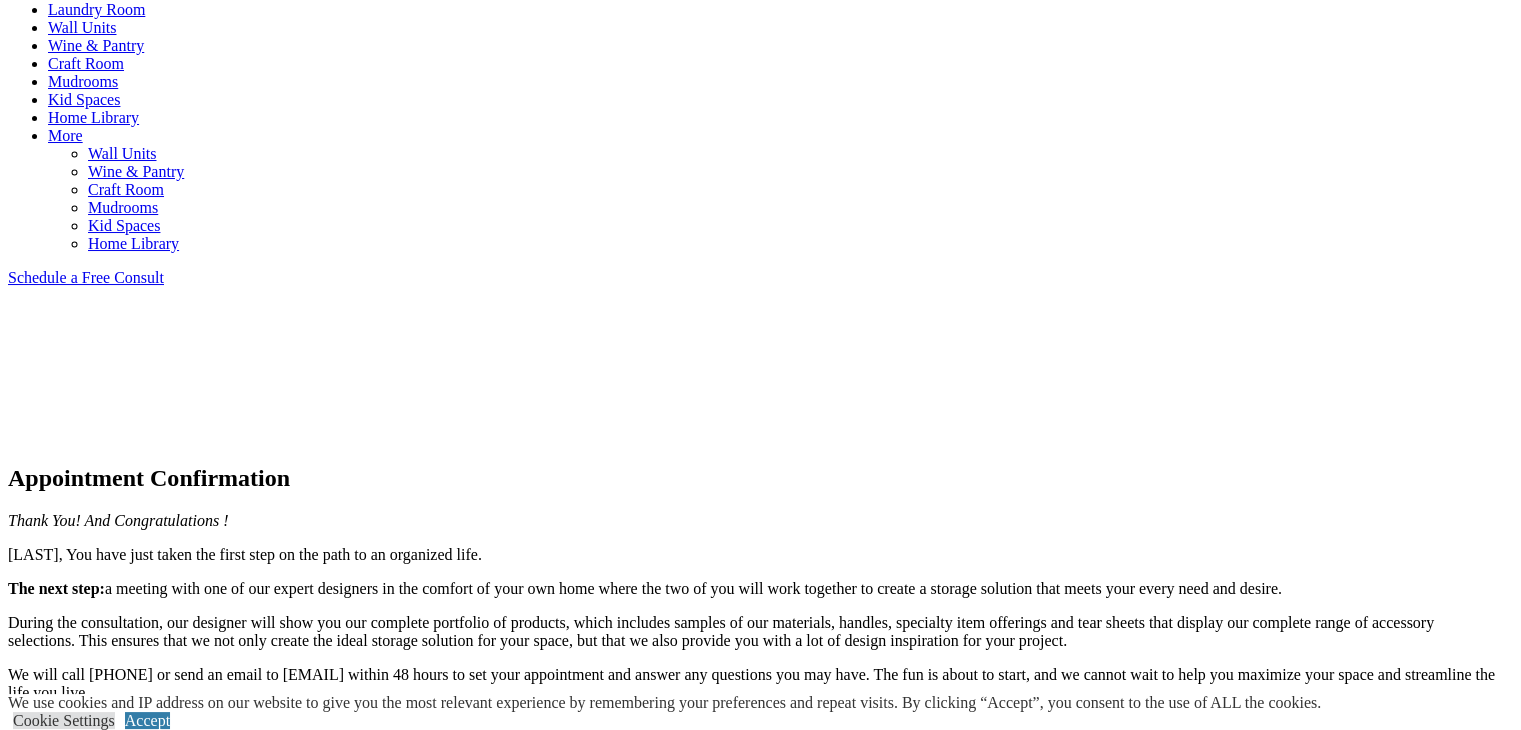 click on "×" at bounding box center [20, 14316] 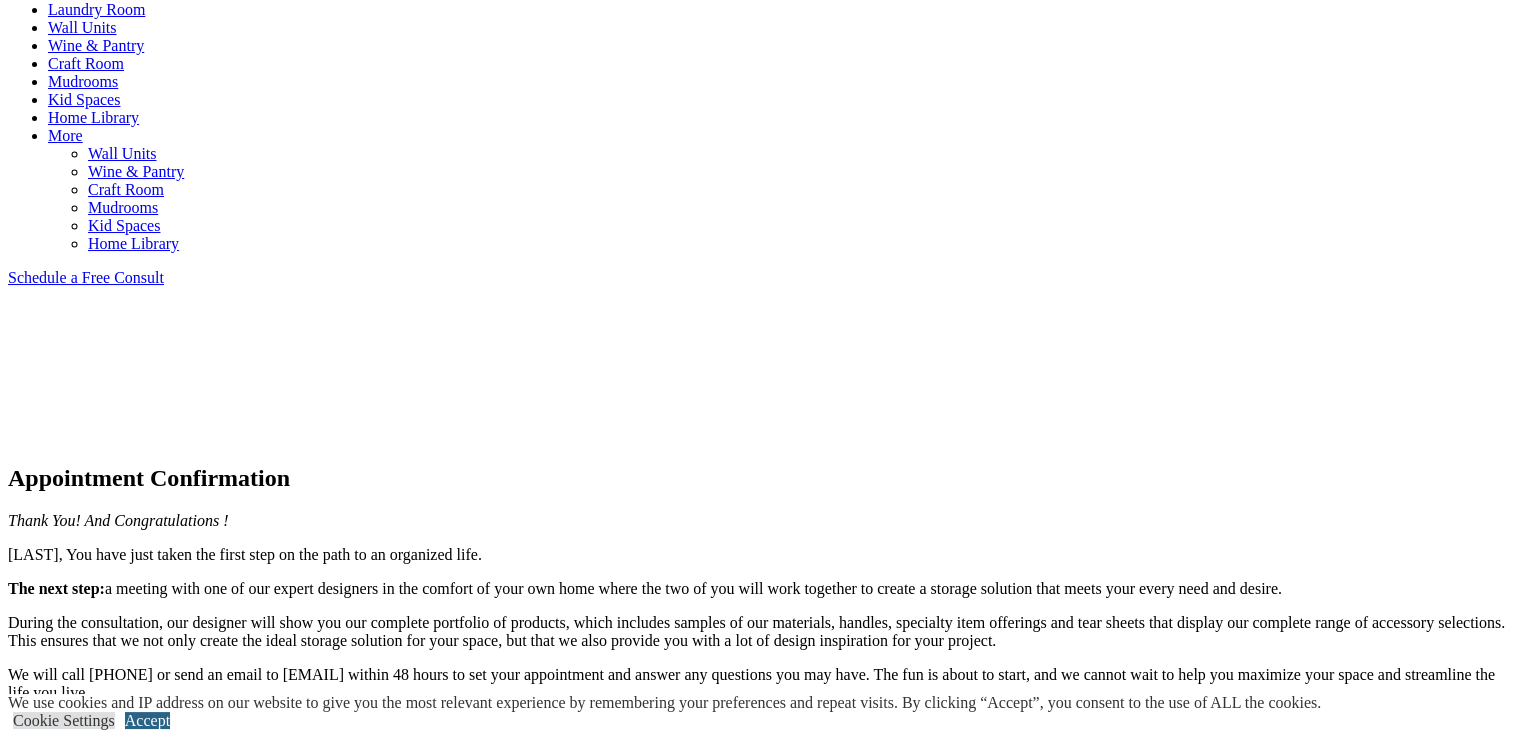 click on "Accept" at bounding box center [147, 720] 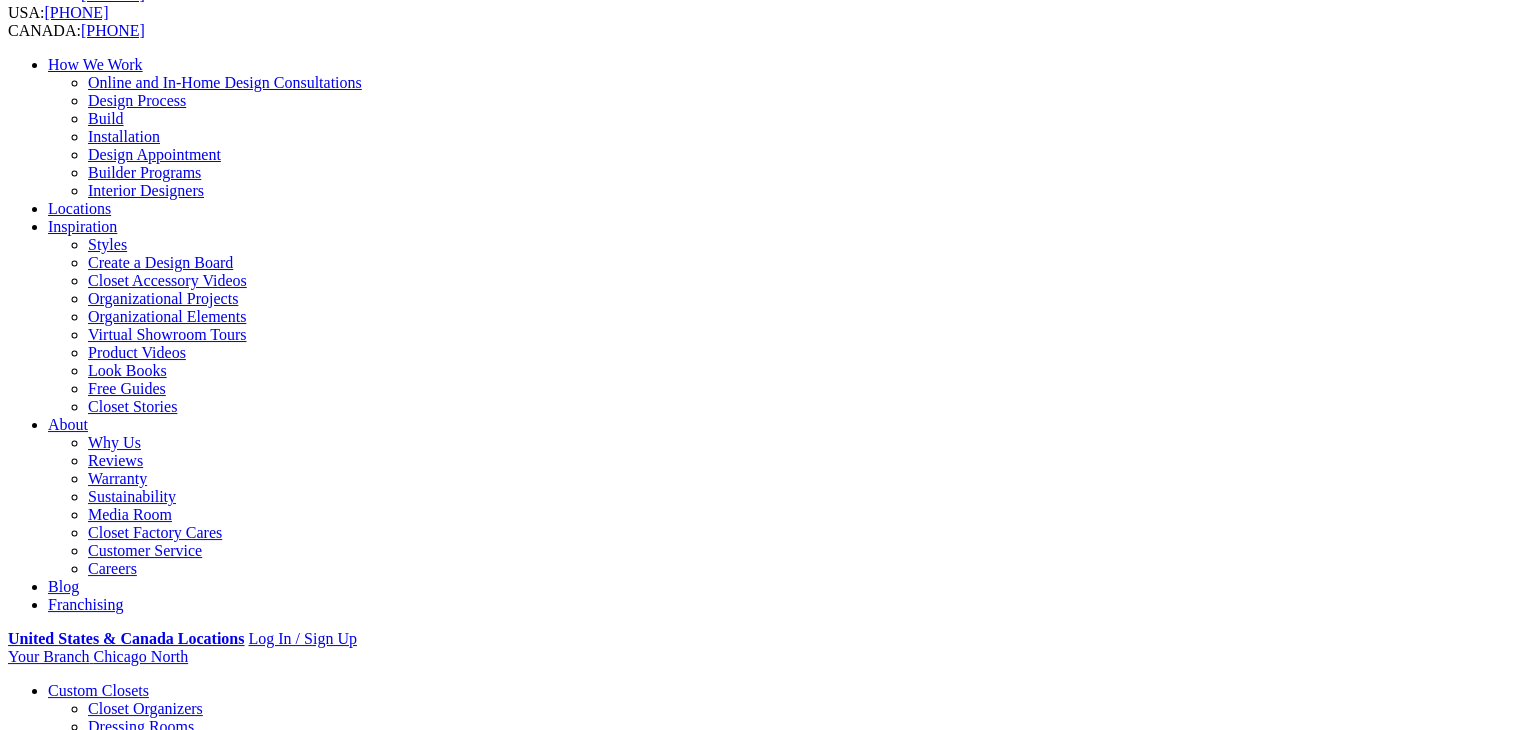 scroll, scrollTop: 0, scrollLeft: 0, axis: both 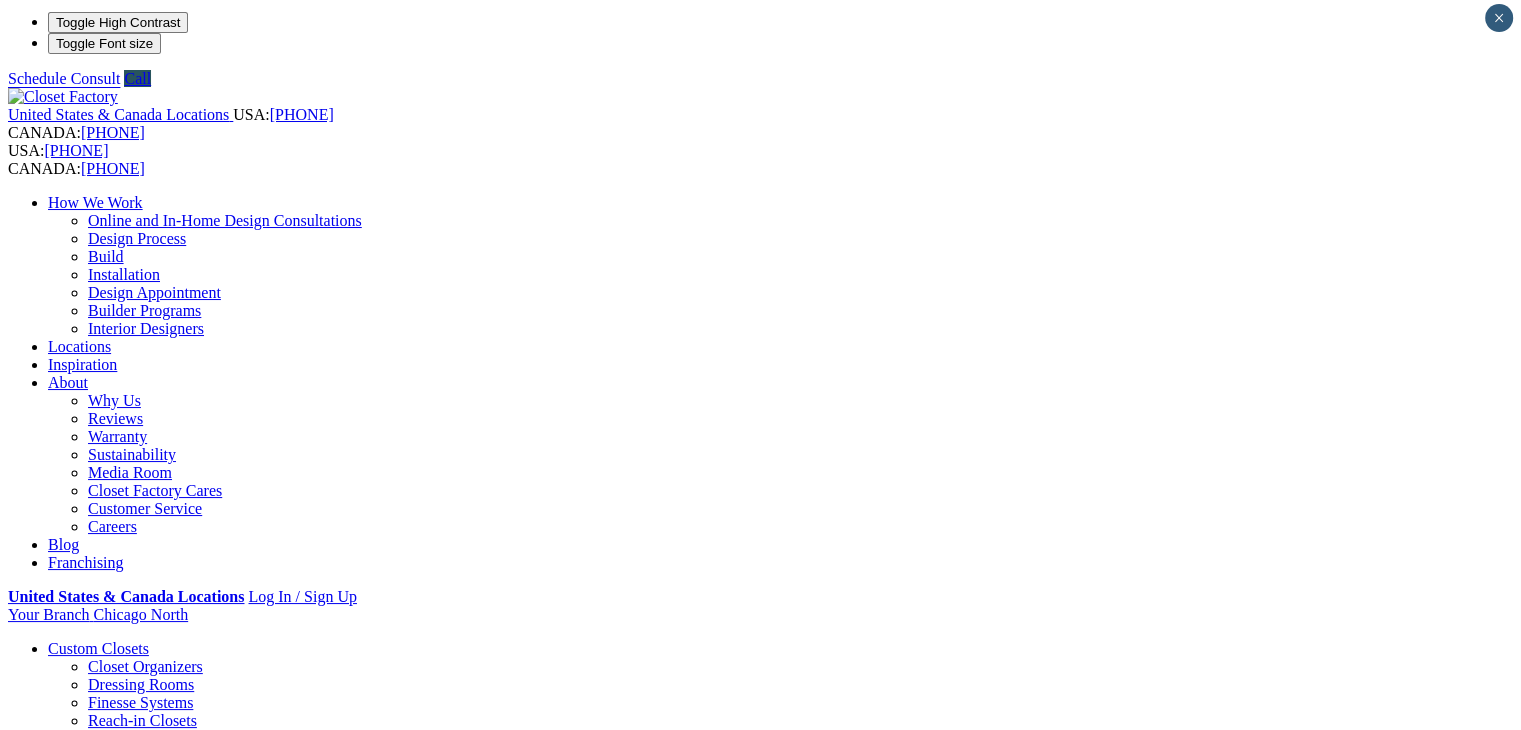 click on "Walk-in Closets" at bounding box center [139, 756] 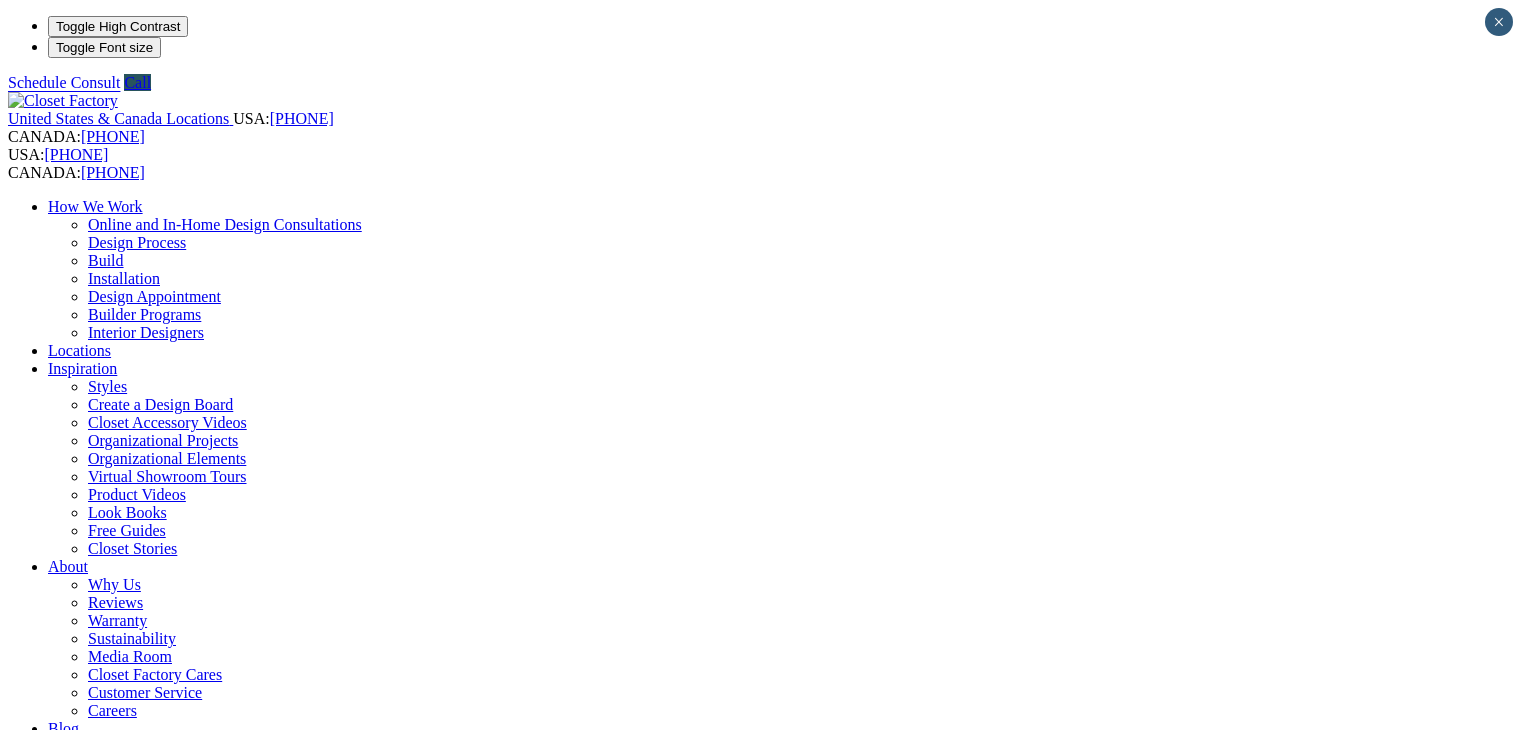 scroll, scrollTop: 0, scrollLeft: 0, axis: both 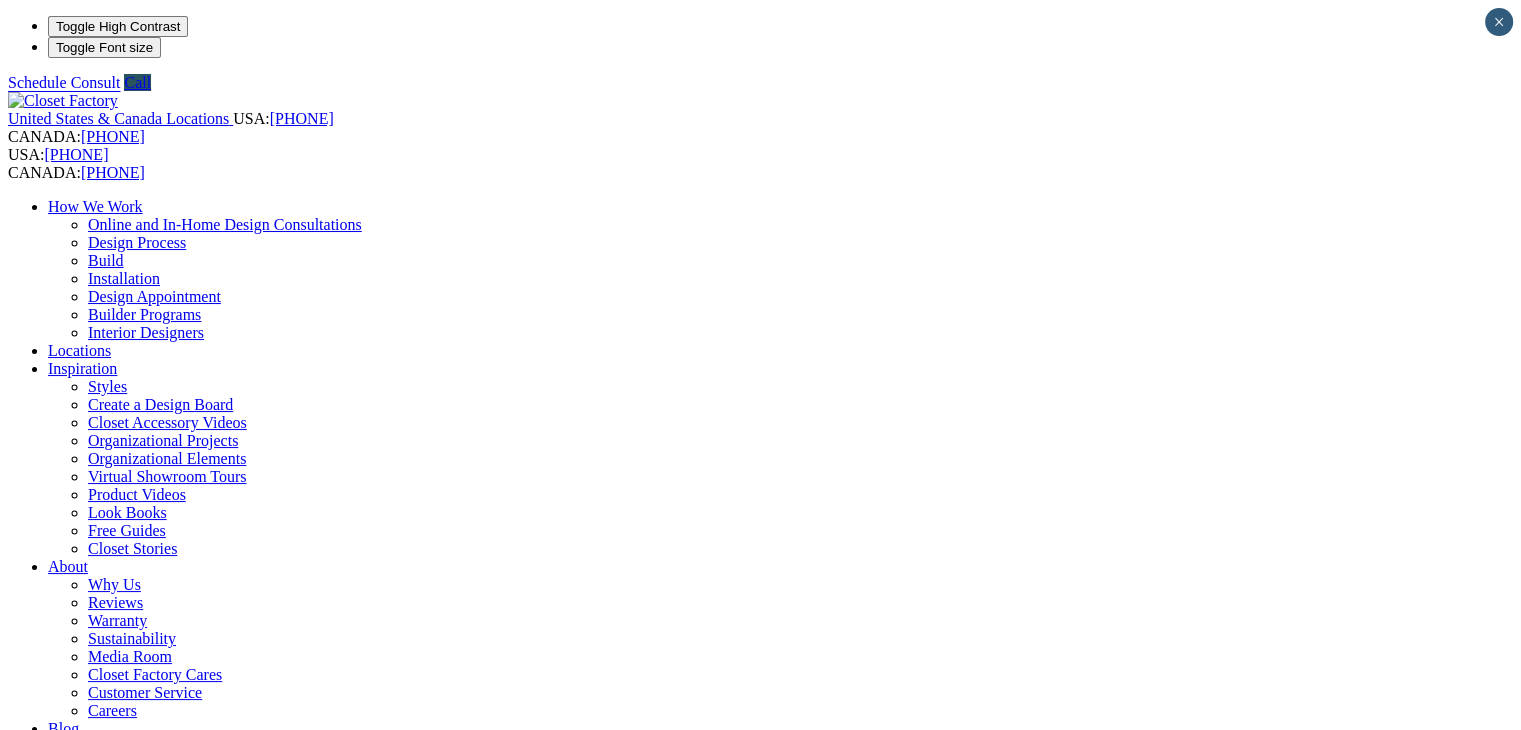 click at bounding box center [164, 1352] 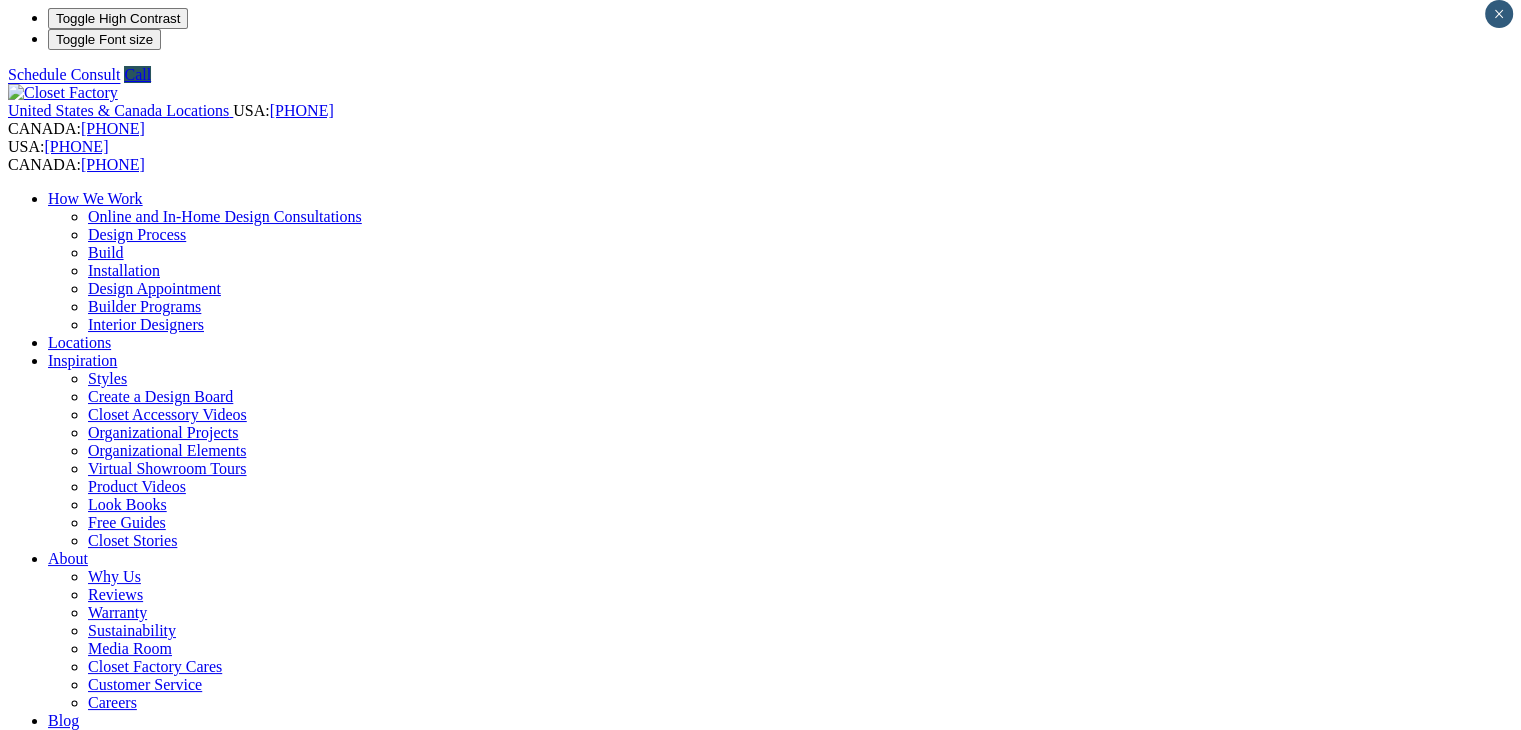 scroll, scrollTop: 0, scrollLeft: 0, axis: both 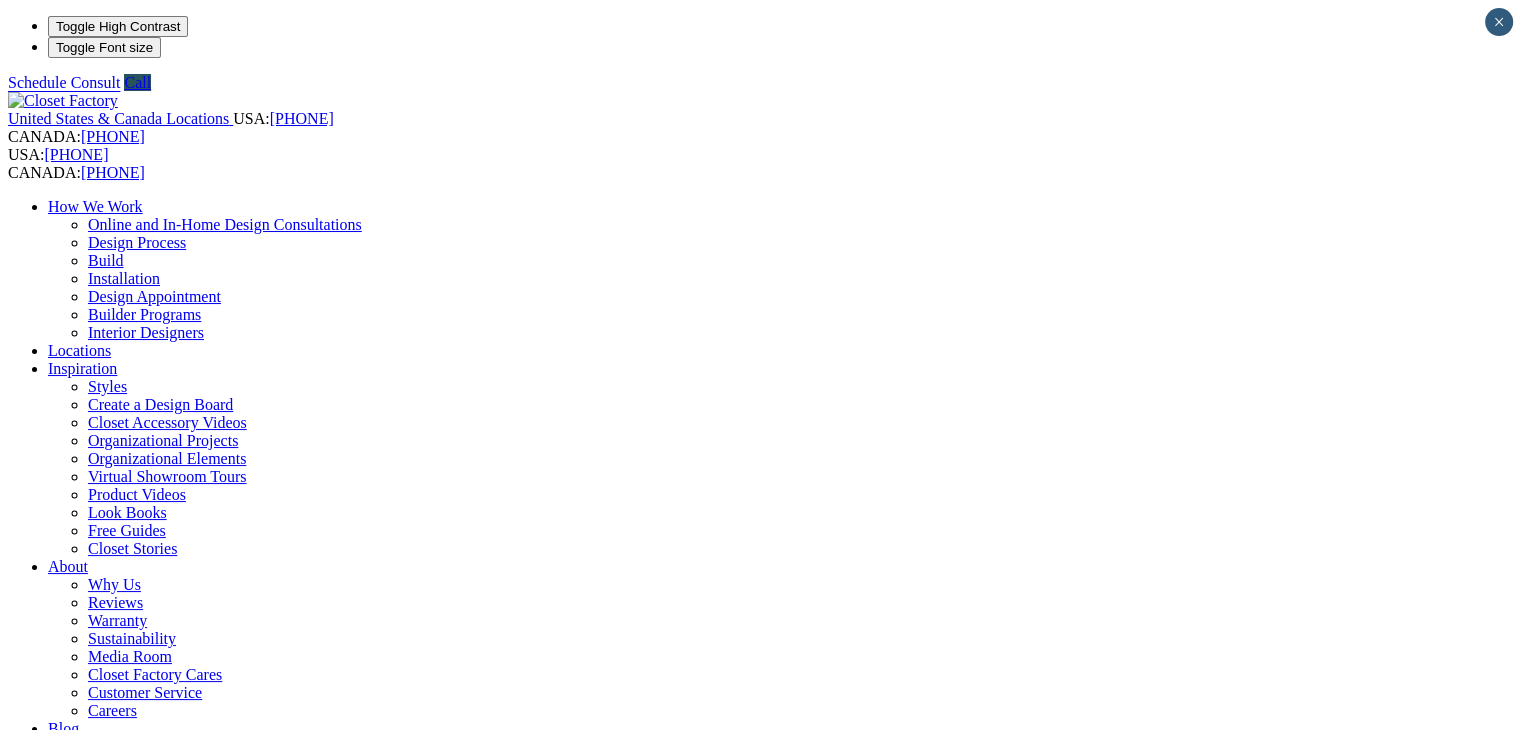 click on "Free Design Appointment" at bounding box center [600, 1388] 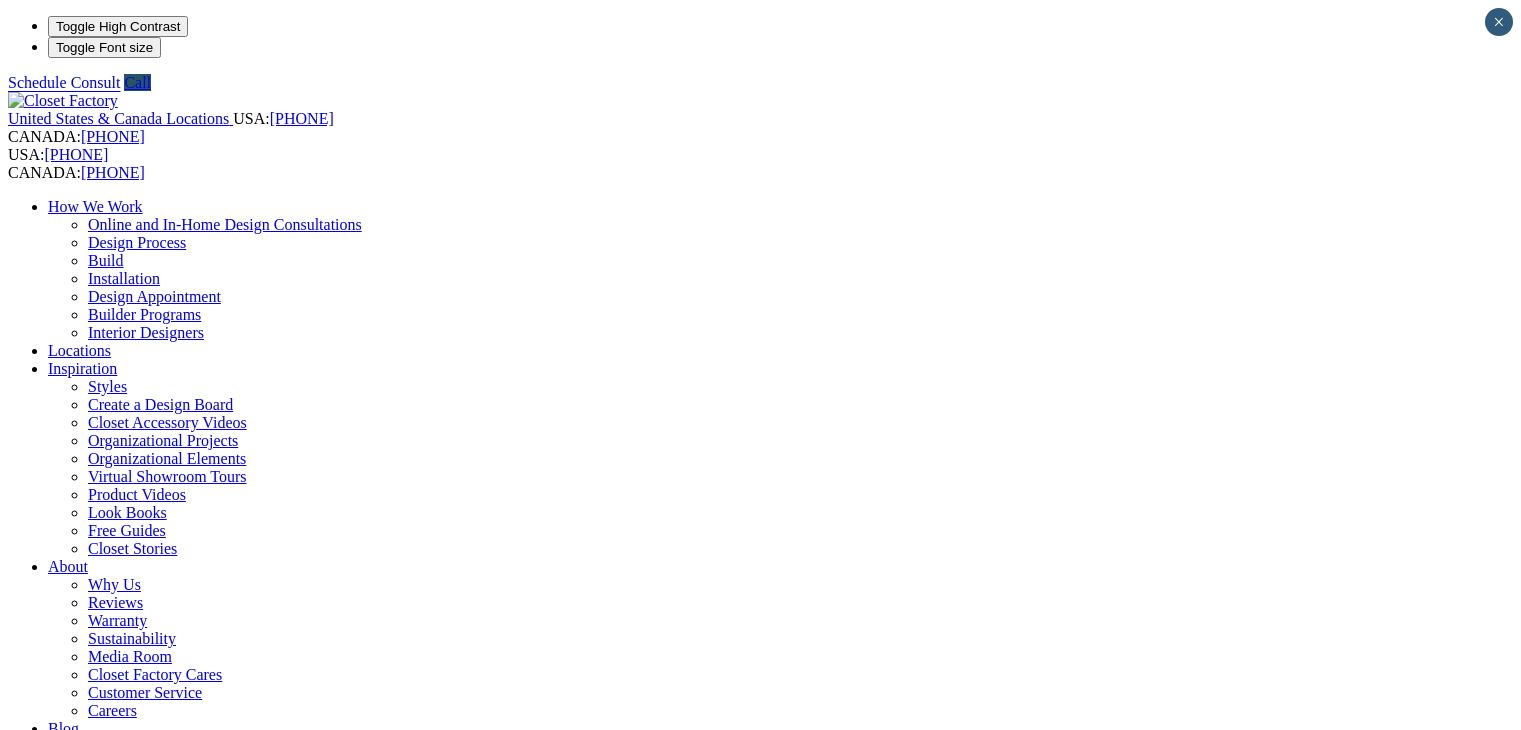 scroll, scrollTop: 0, scrollLeft: 0, axis: both 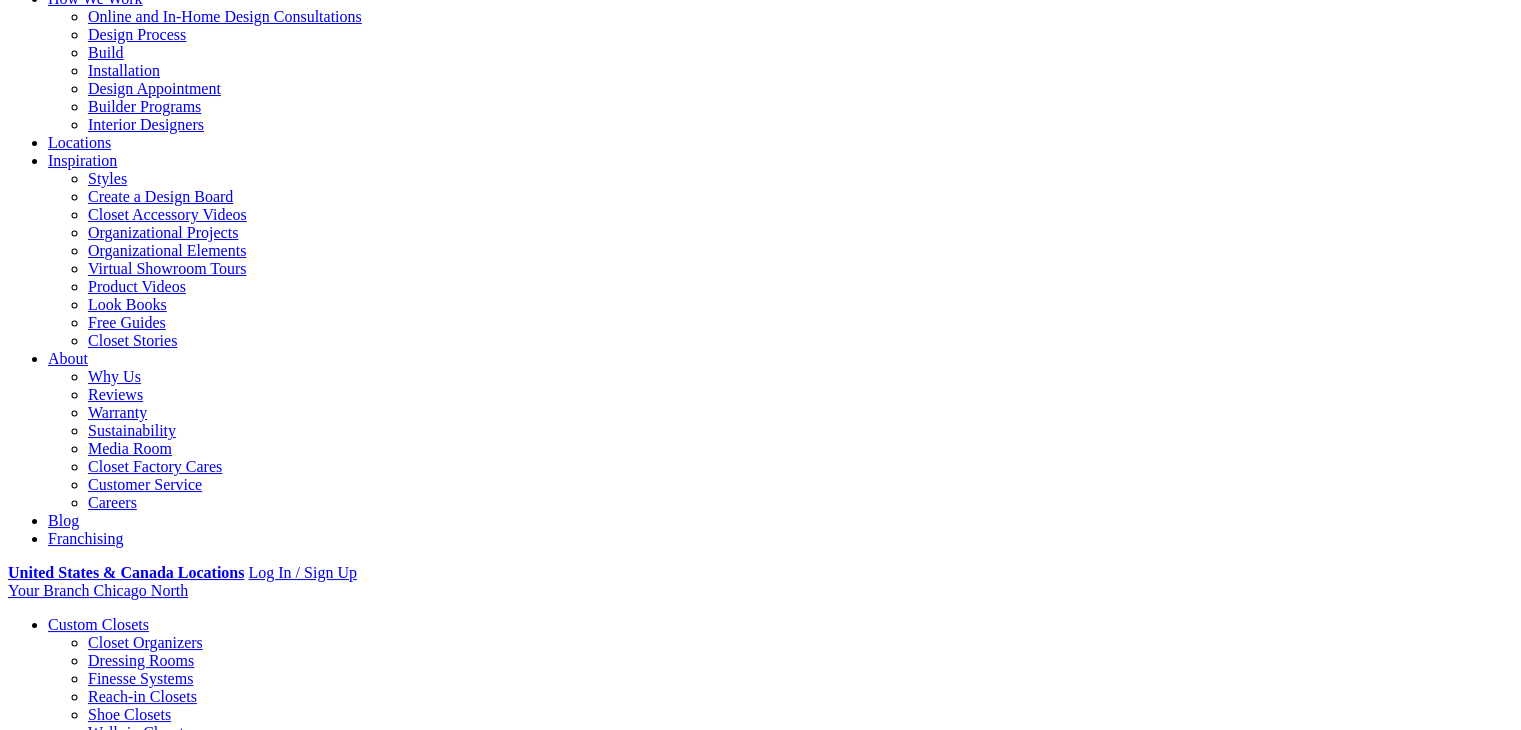 click on "next" at bounding box center (760, 2640) 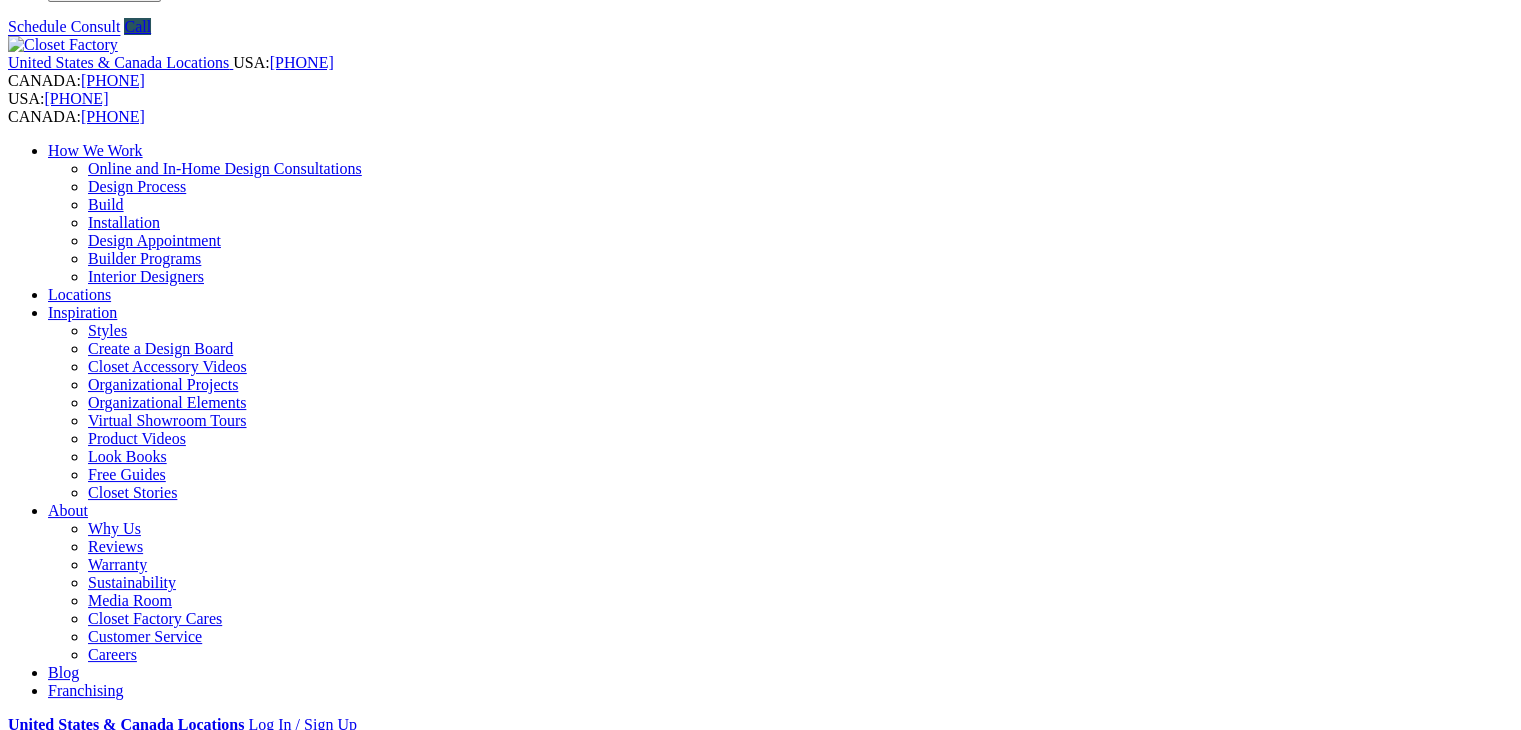 scroll, scrollTop: 46, scrollLeft: 0, axis: vertical 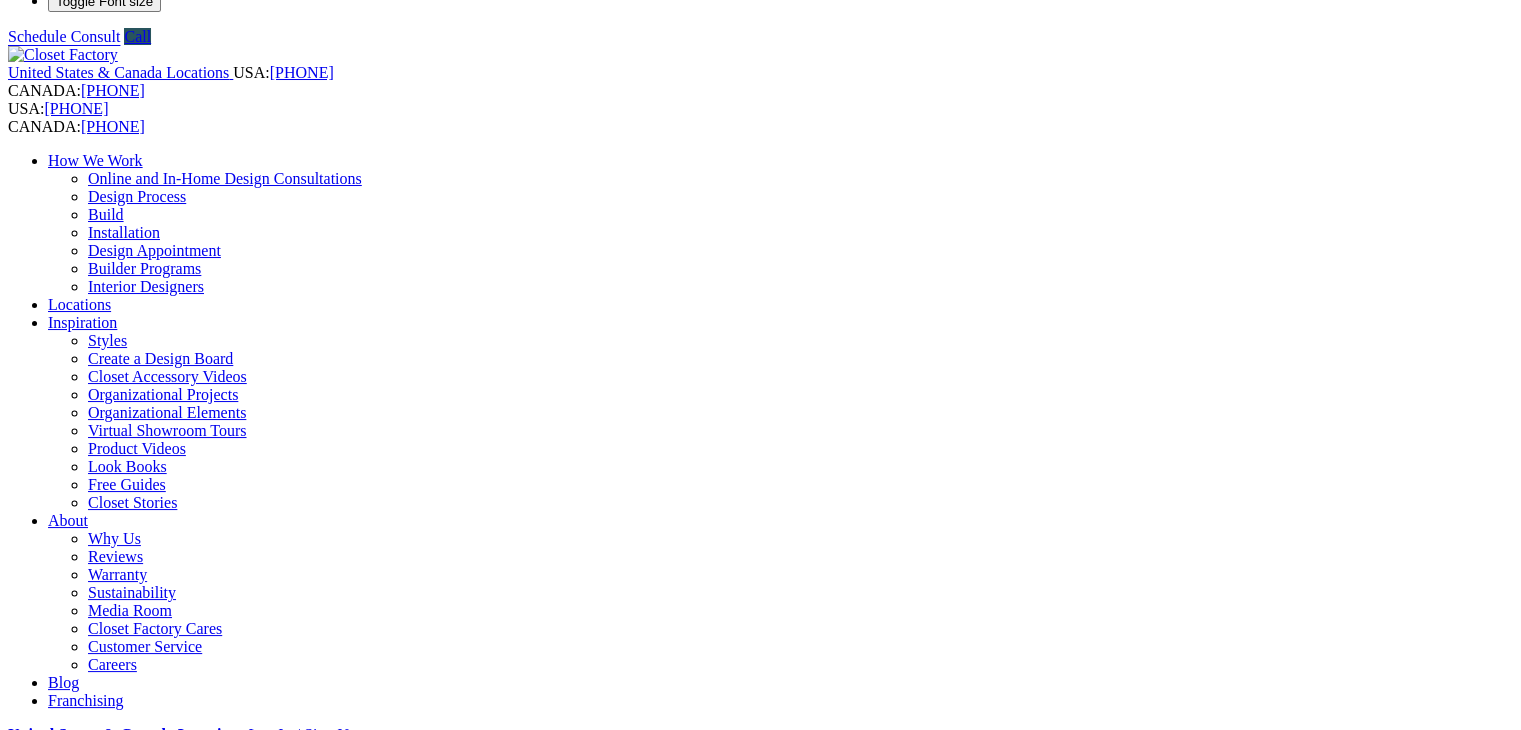 click on "next" at bounding box center [760, 2802] 